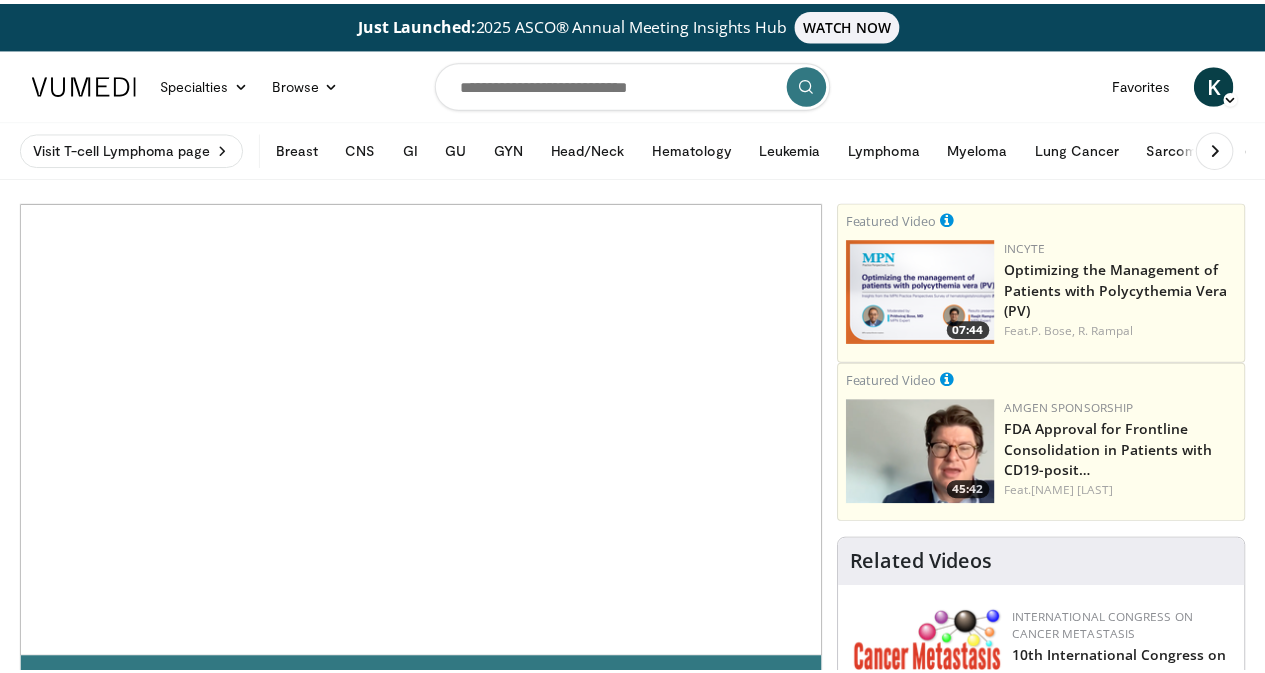 scroll, scrollTop: 0, scrollLeft: 0, axis: both 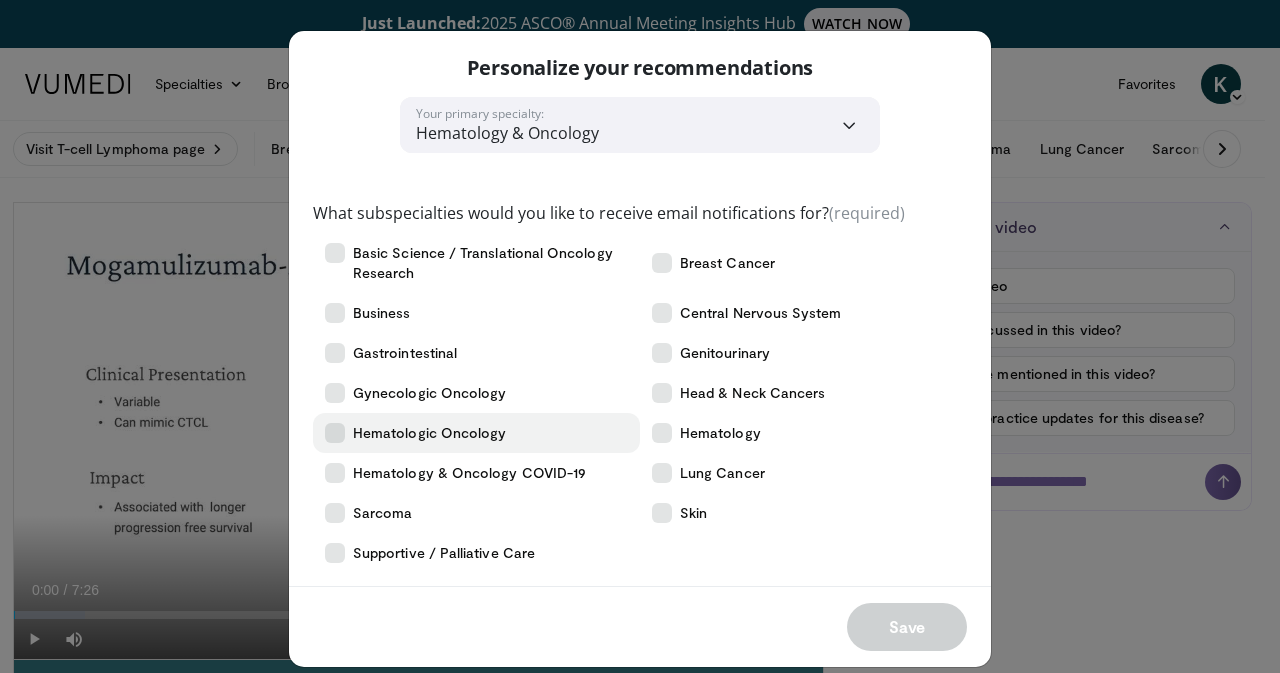 click on "Hematologic Oncology" at bounding box center [429, 433] 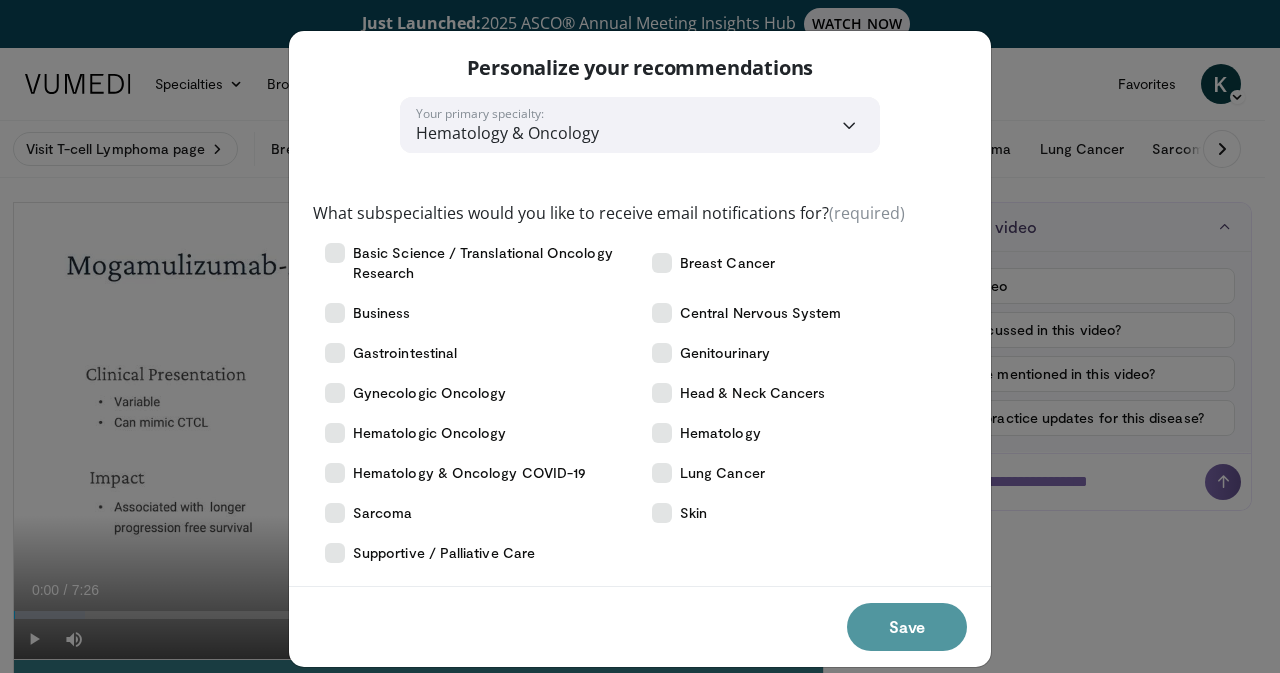 click on "Save" at bounding box center [907, 627] 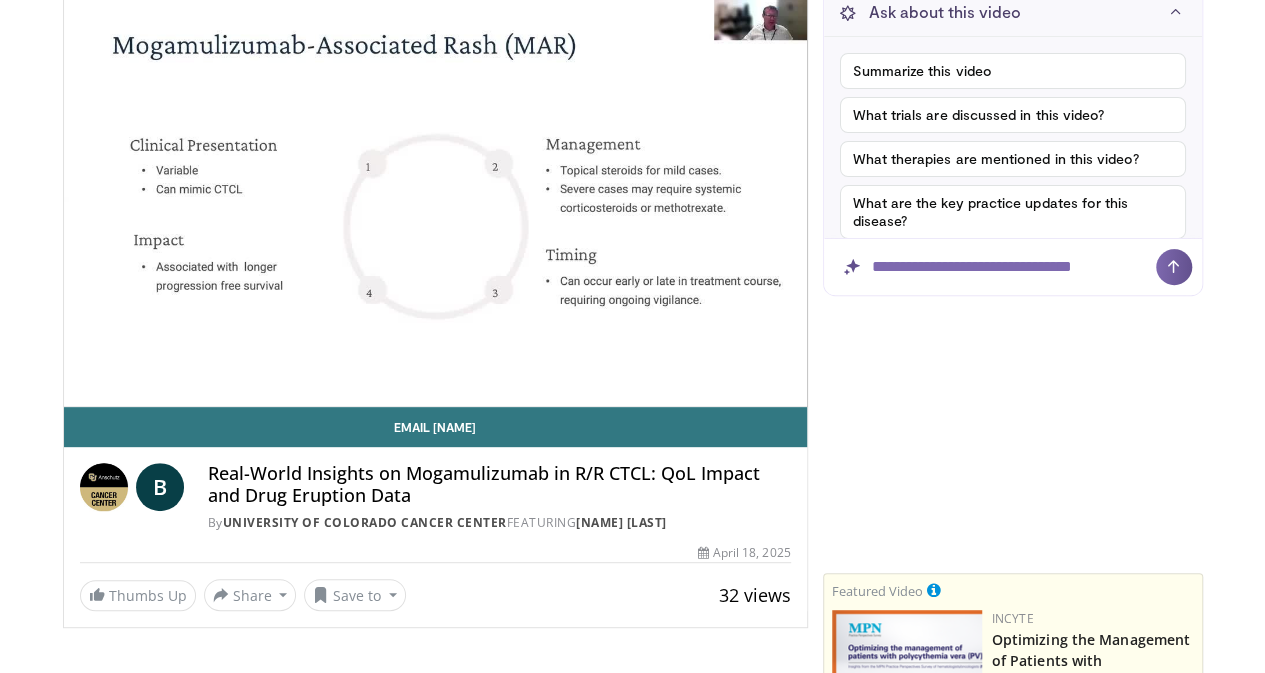 scroll, scrollTop: 216, scrollLeft: 0, axis: vertical 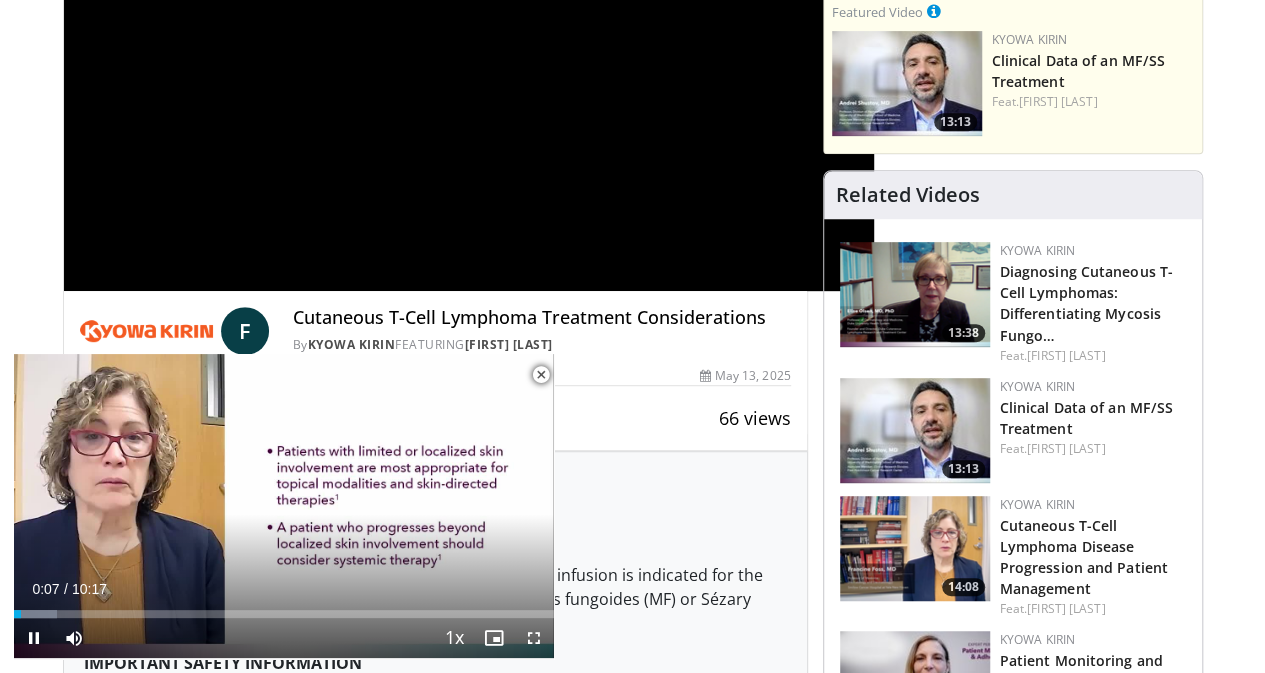 click at bounding box center [541, 375] 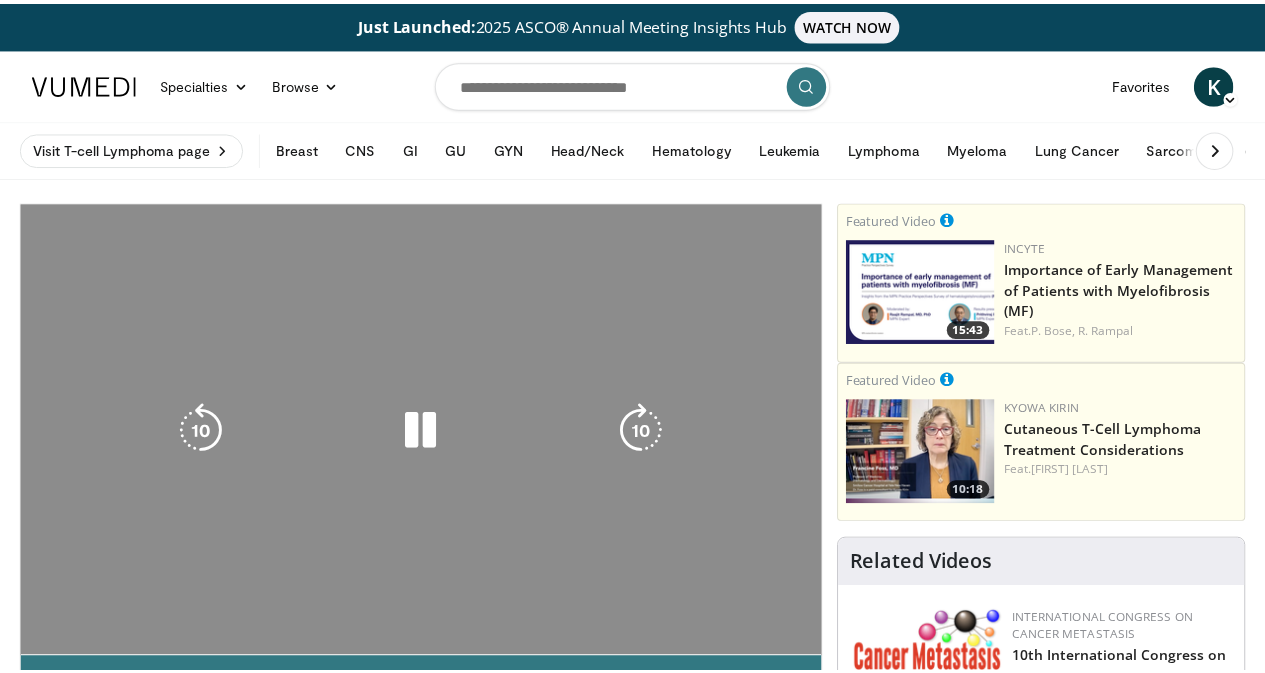 scroll, scrollTop: 196, scrollLeft: 0, axis: vertical 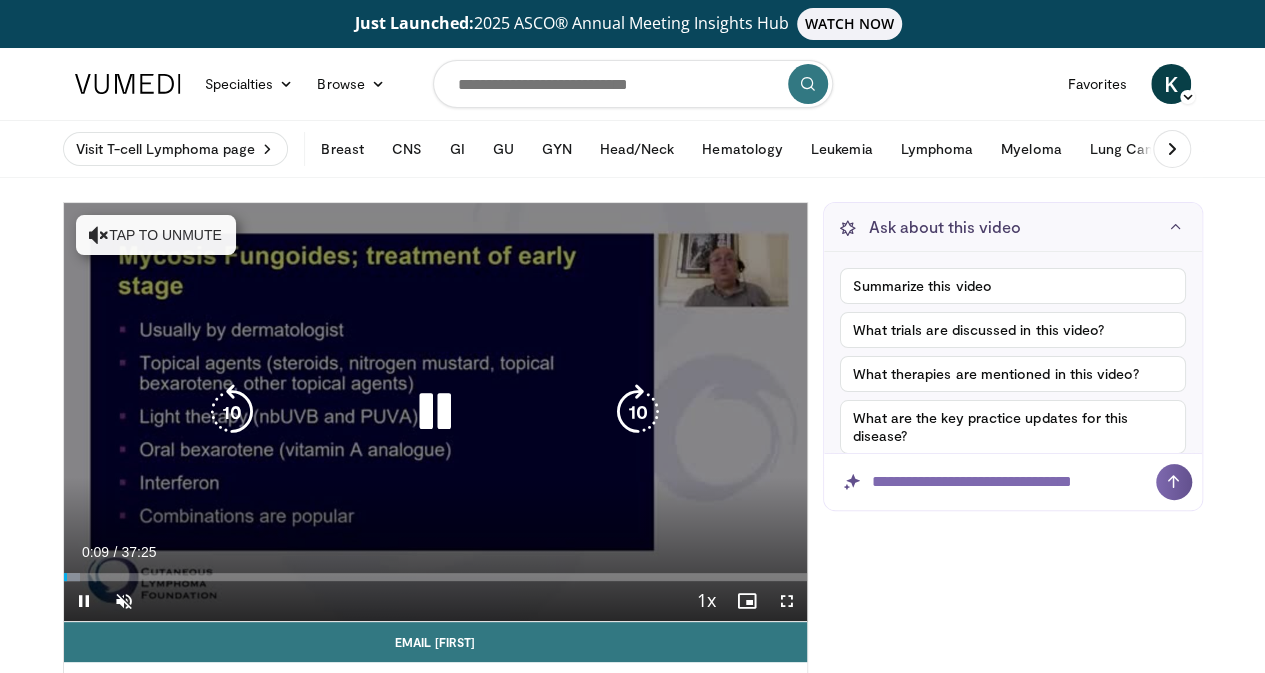 drag, startPoint x: 399, startPoint y: 148, endPoint x: 349, endPoint y: 335, distance: 193.5691 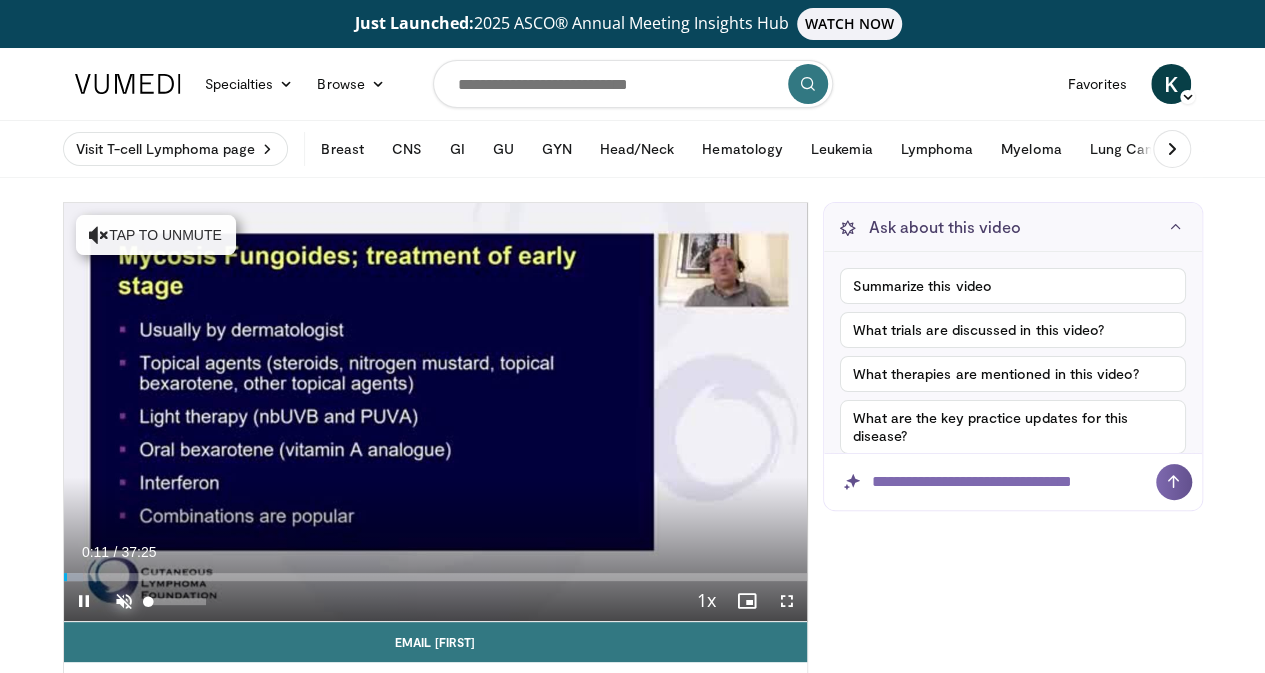 click at bounding box center [124, 601] 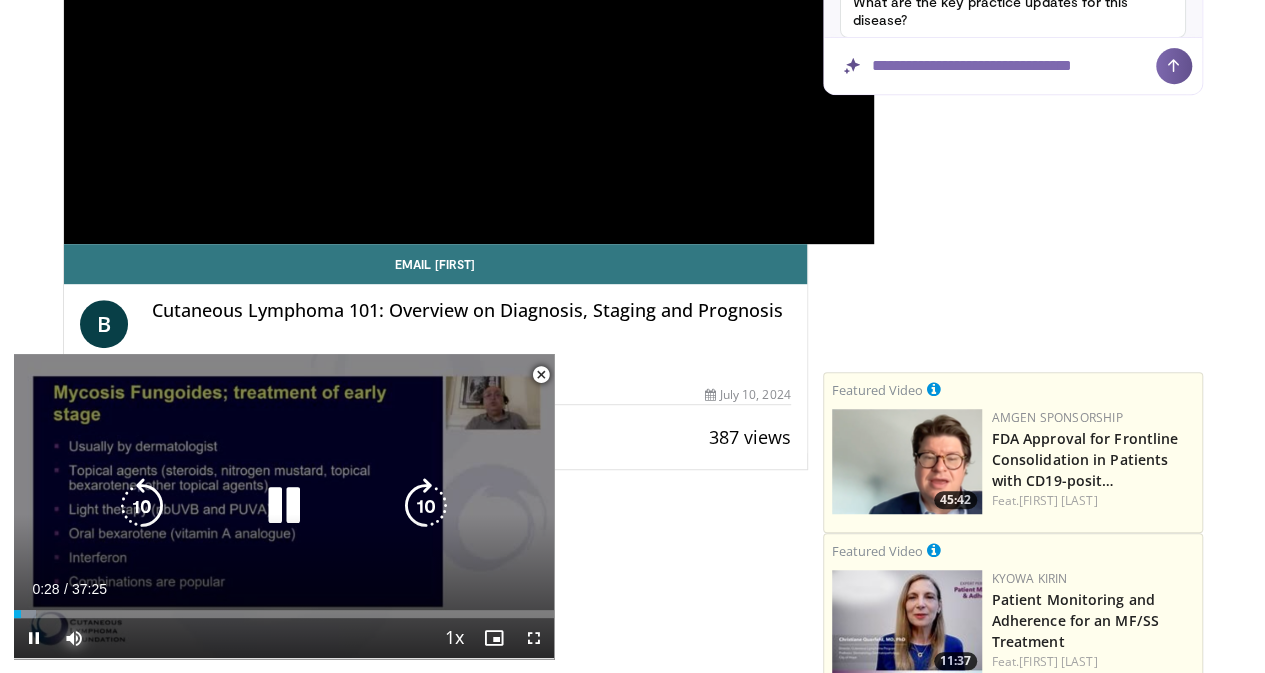 scroll, scrollTop: 418, scrollLeft: 0, axis: vertical 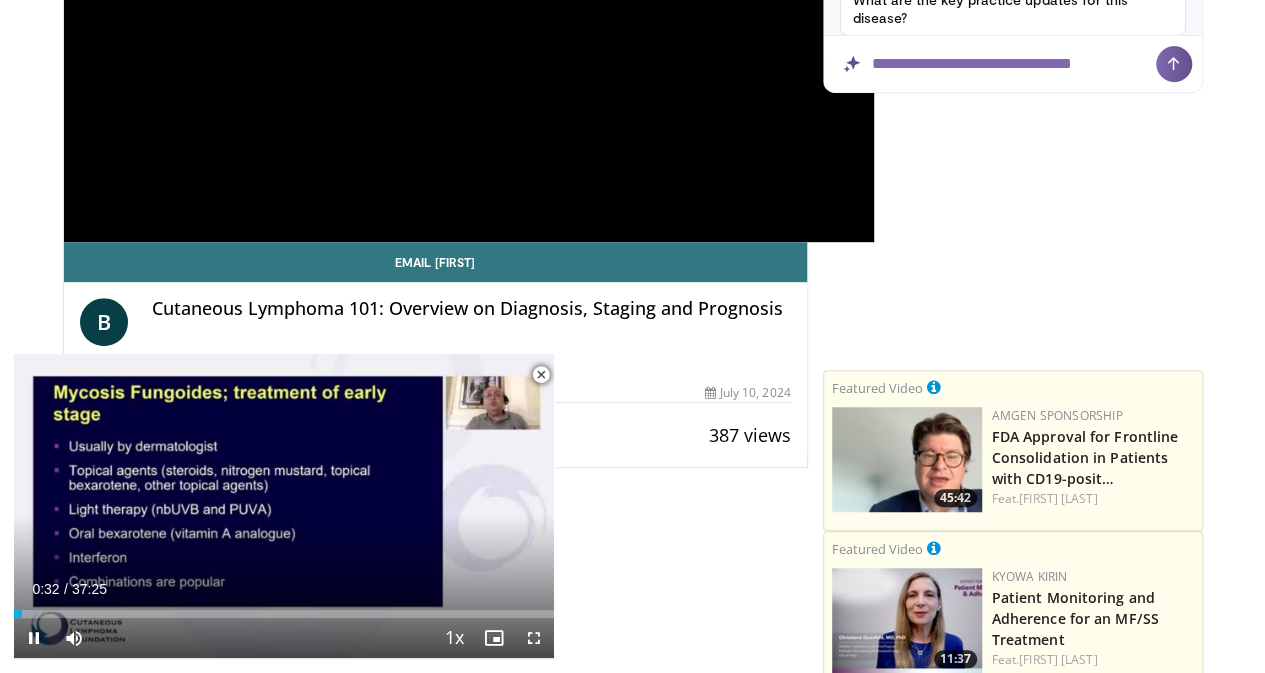 click at bounding box center [541, 375] 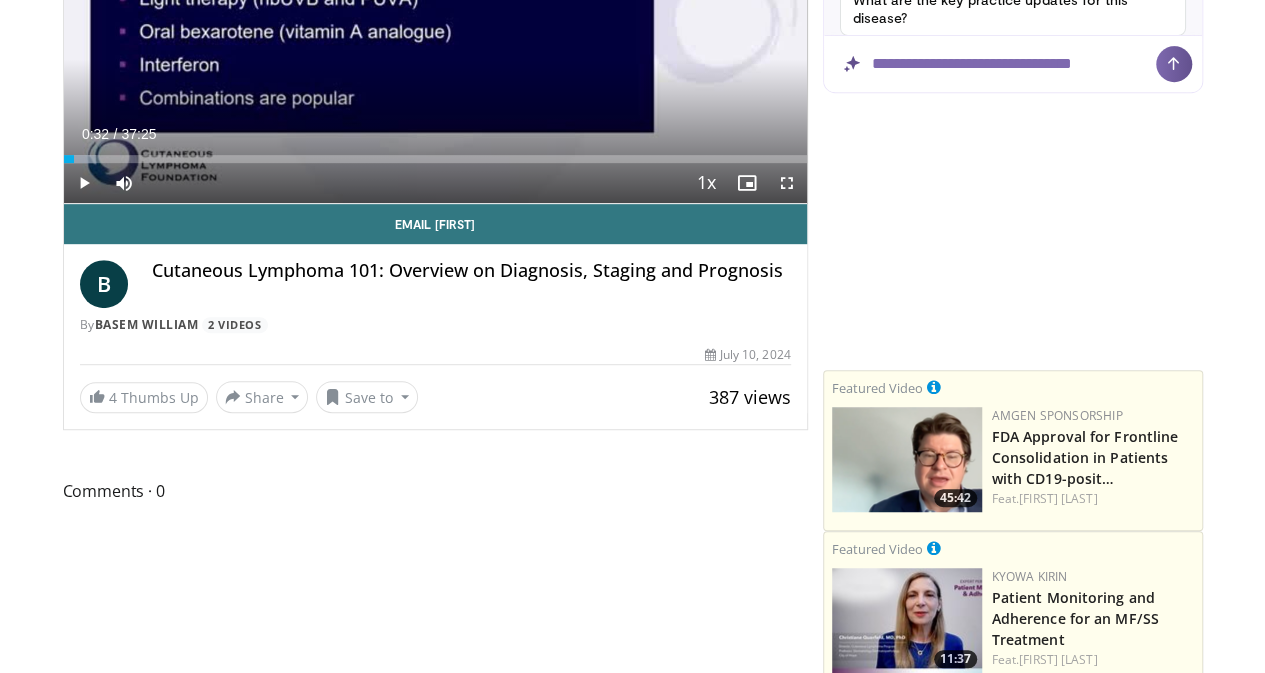 scroll, scrollTop: 0, scrollLeft: 0, axis: both 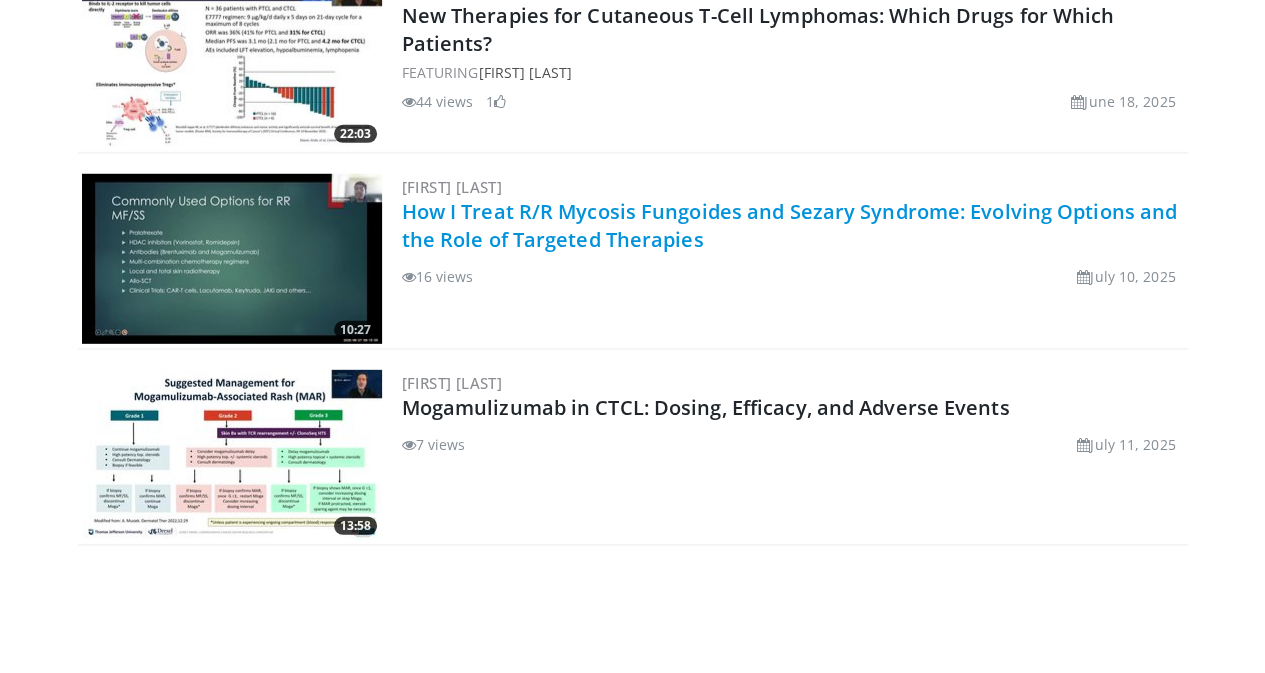click on "How I Treat R/R Mycosis Fungoides and Sezary Syndrome: Evolving Options and the Role of Targeted Therapies" at bounding box center [790, 225] 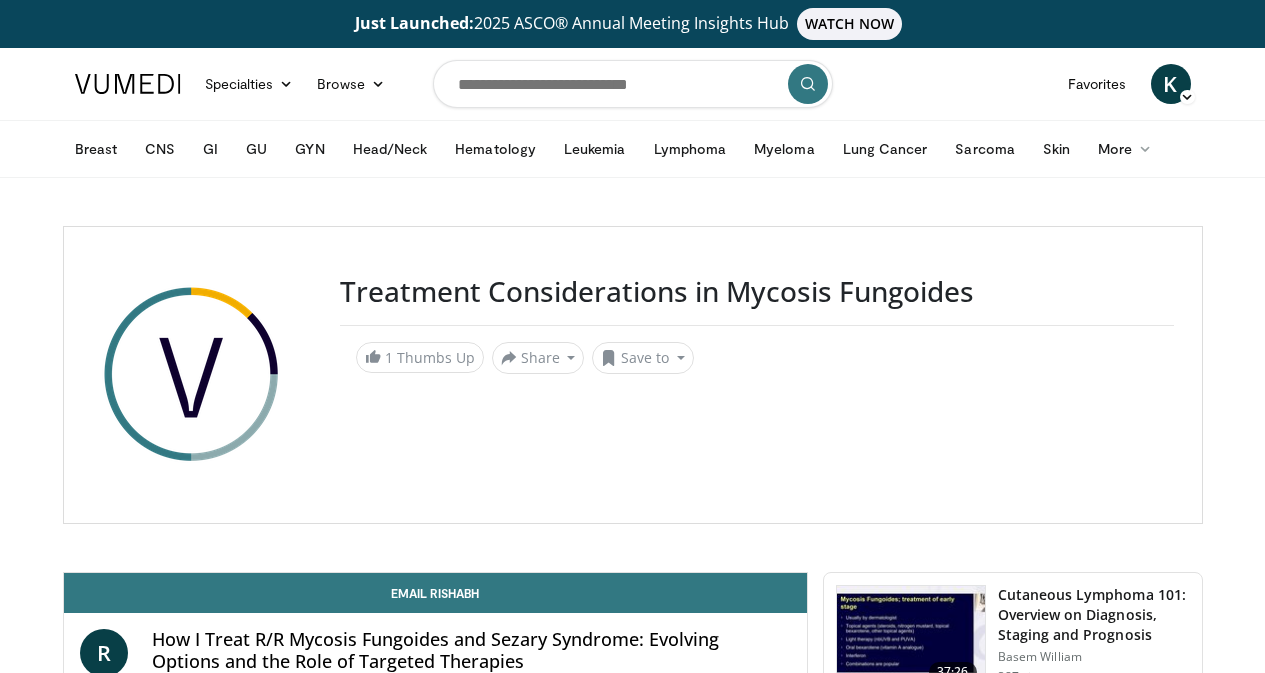 scroll, scrollTop: 0, scrollLeft: 0, axis: both 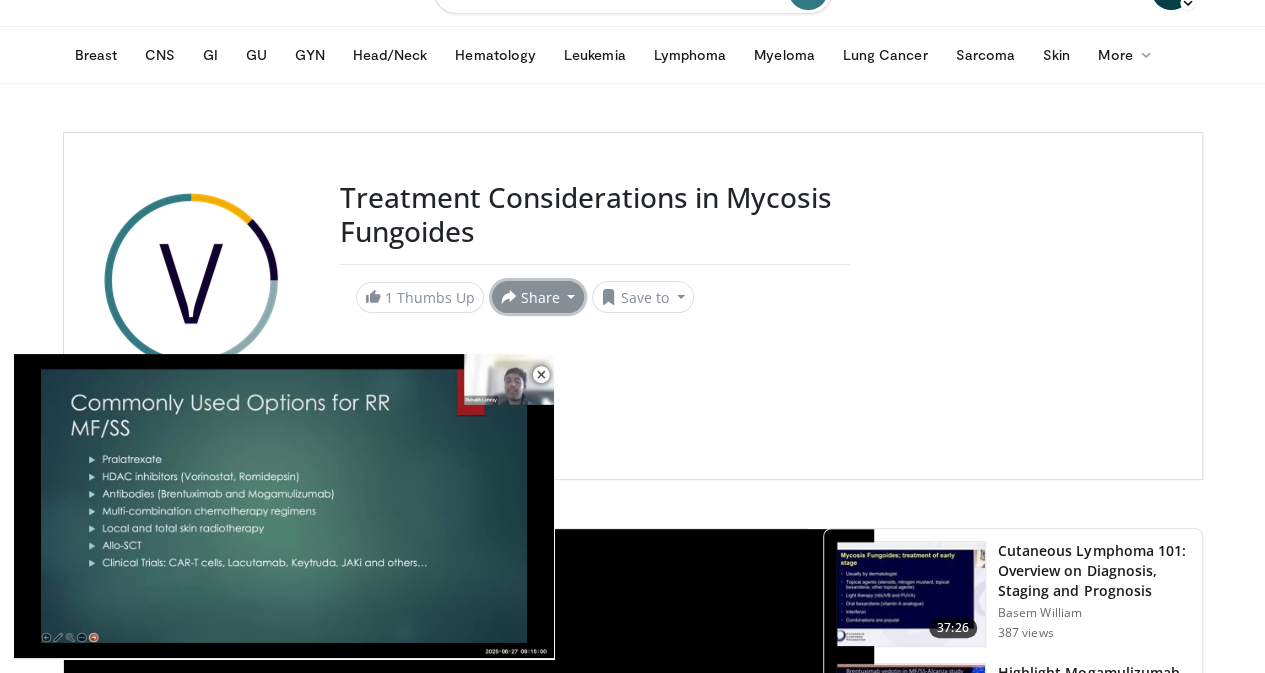 click on "Share" at bounding box center [538, 297] 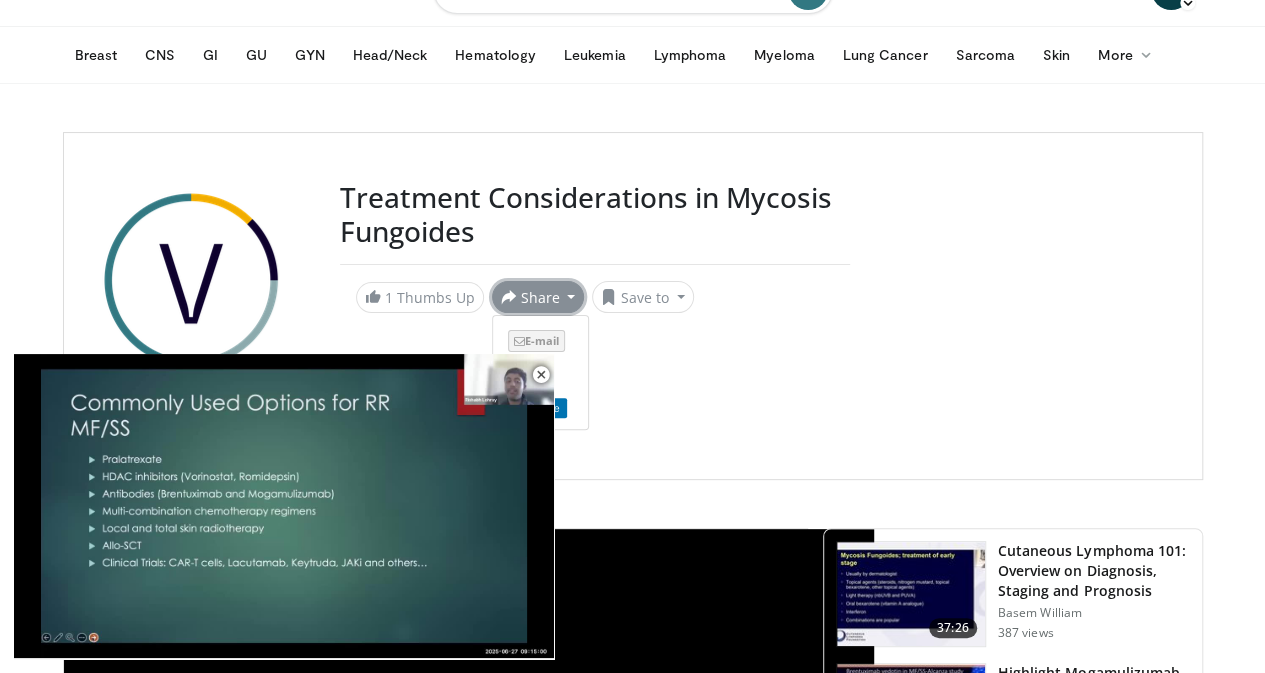 click on "E-mail" at bounding box center [536, 341] 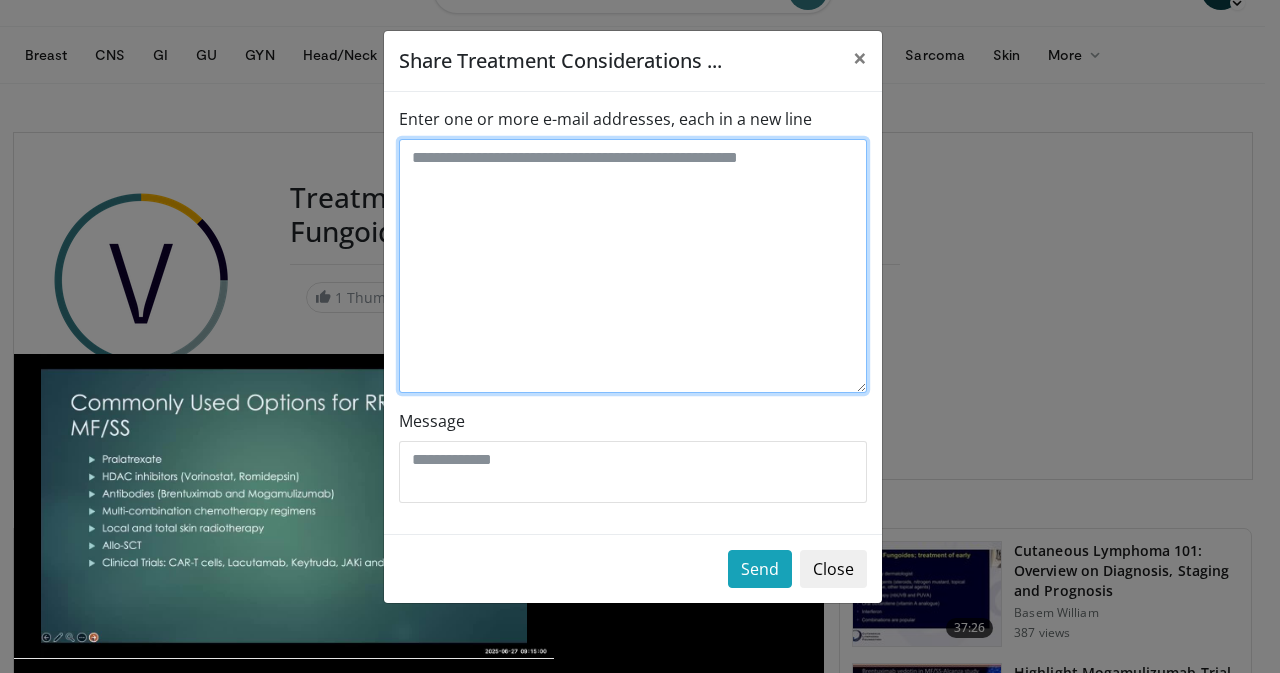 click on "Enter one or more e-mail addresses, each in a new line" at bounding box center (633, 266) 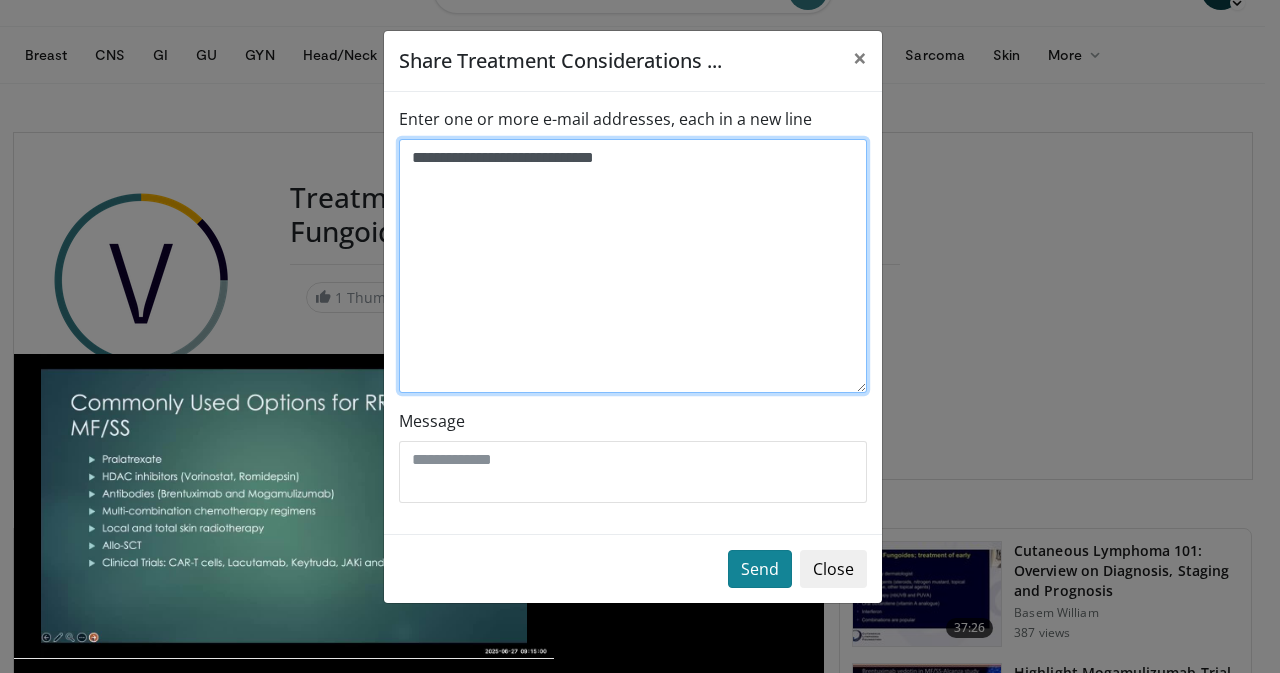 type on "**********" 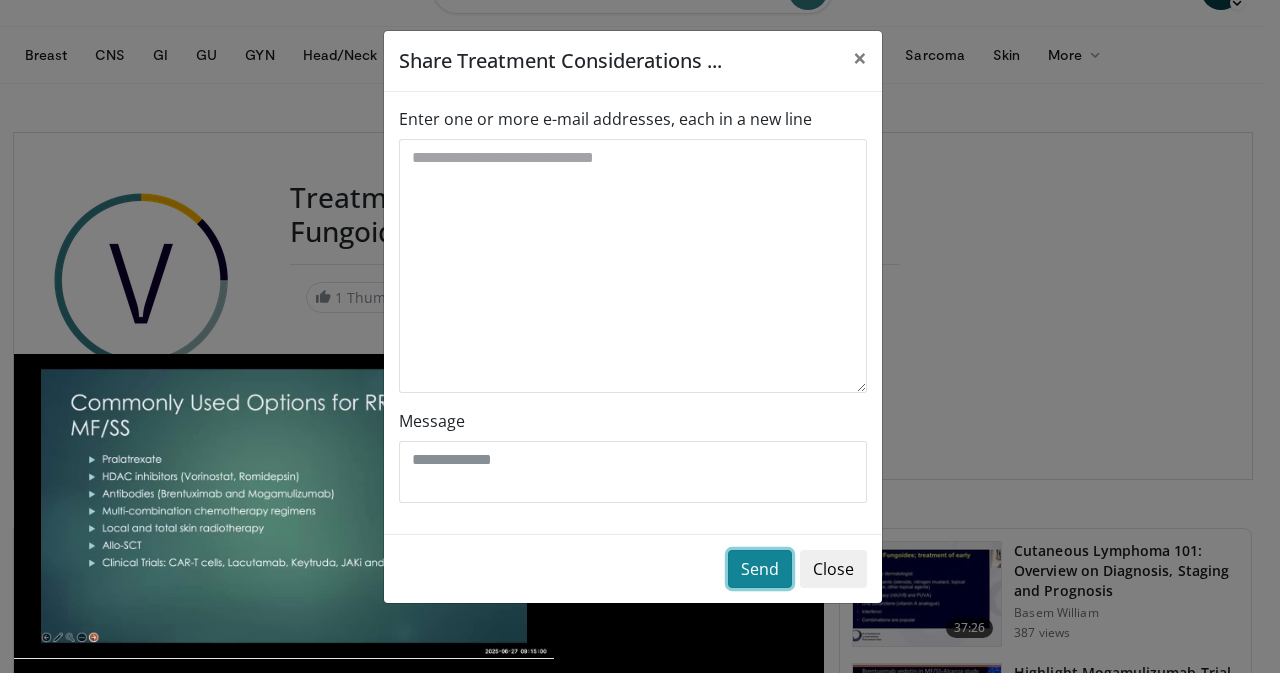 click on "Send" at bounding box center [760, 569] 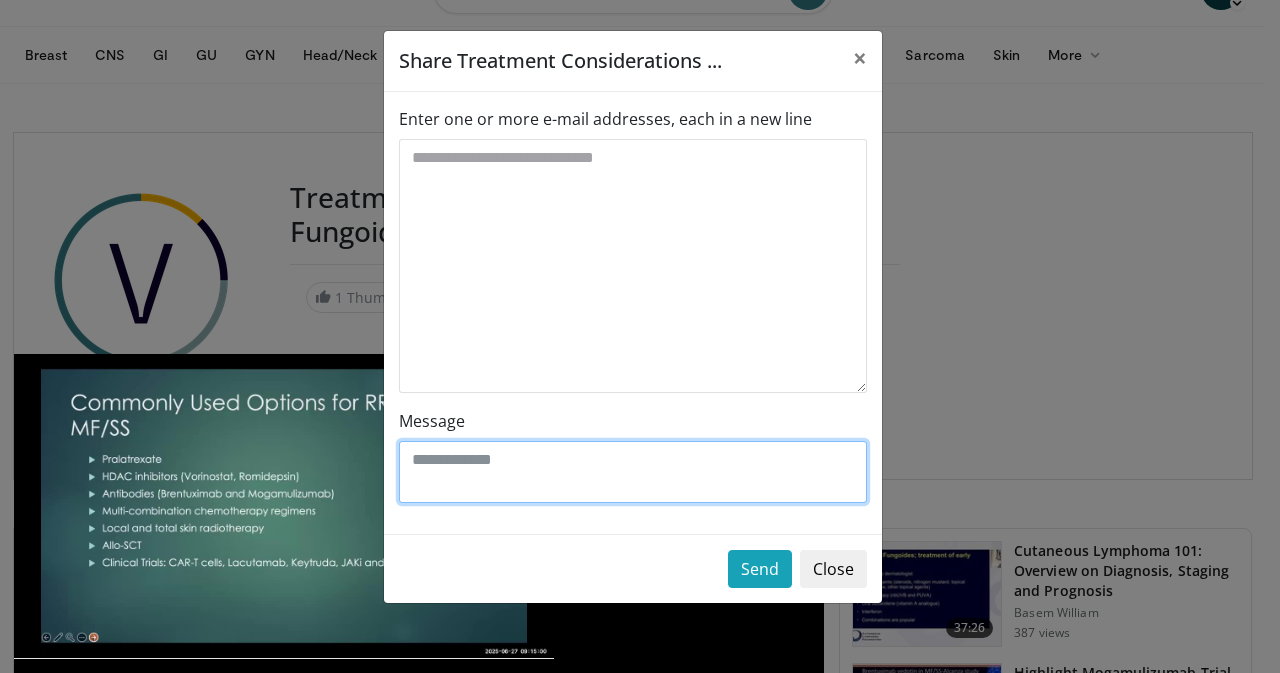 click on "Message" at bounding box center (633, 472) 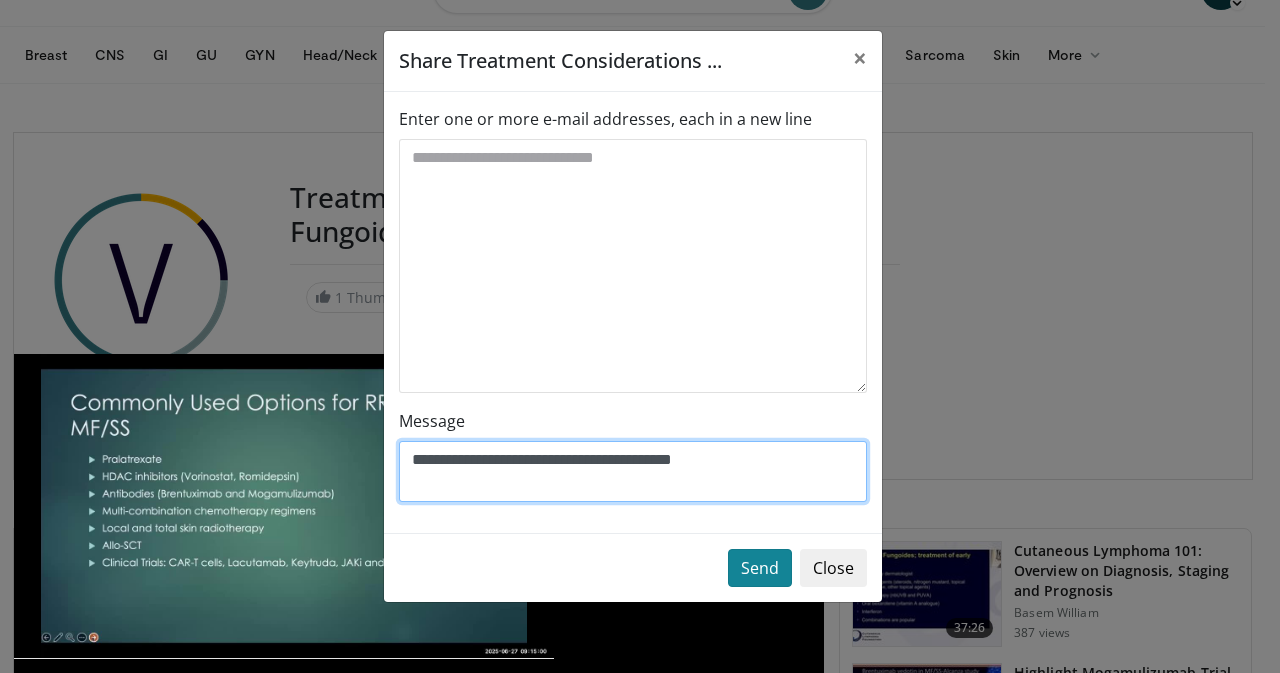 type on "**********" 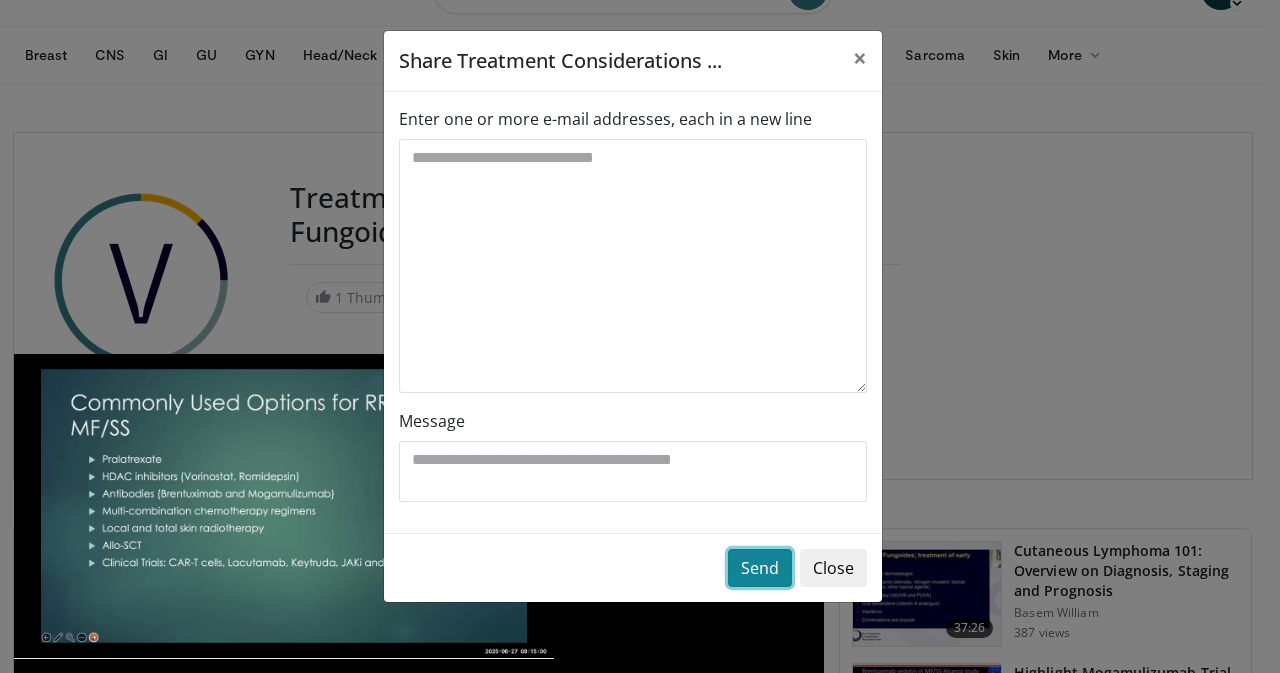 click on "Send" at bounding box center [760, 568] 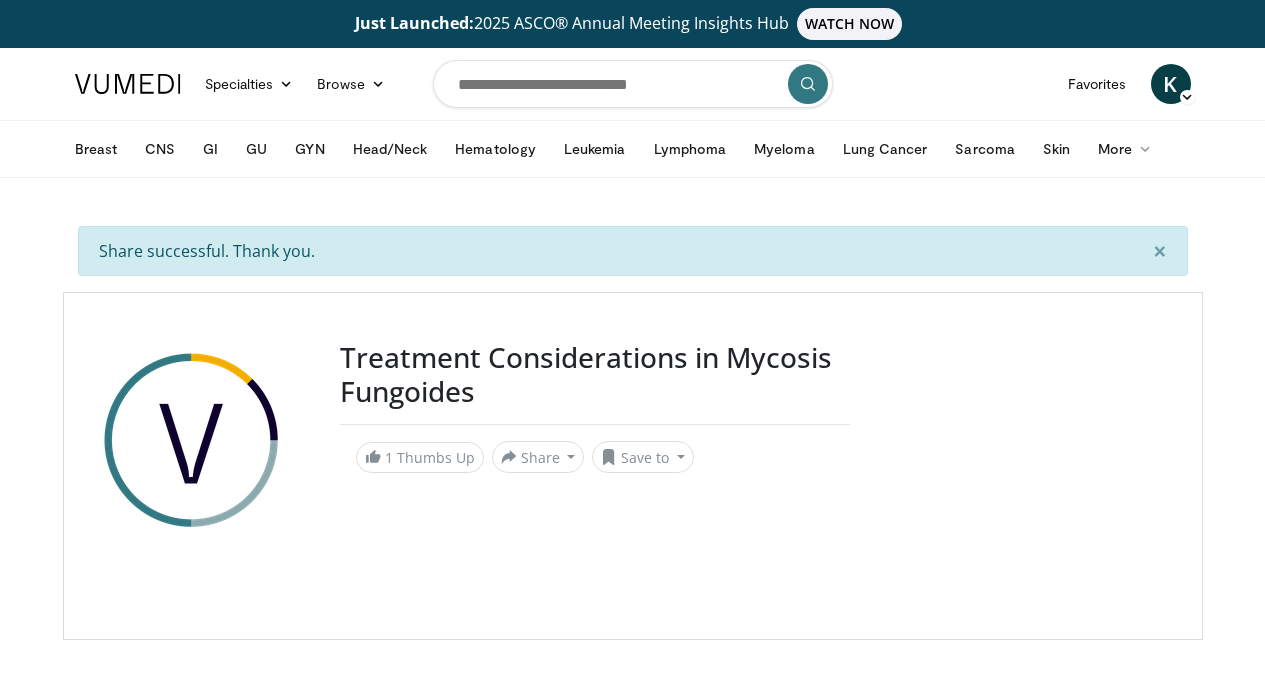 scroll, scrollTop: 0, scrollLeft: 0, axis: both 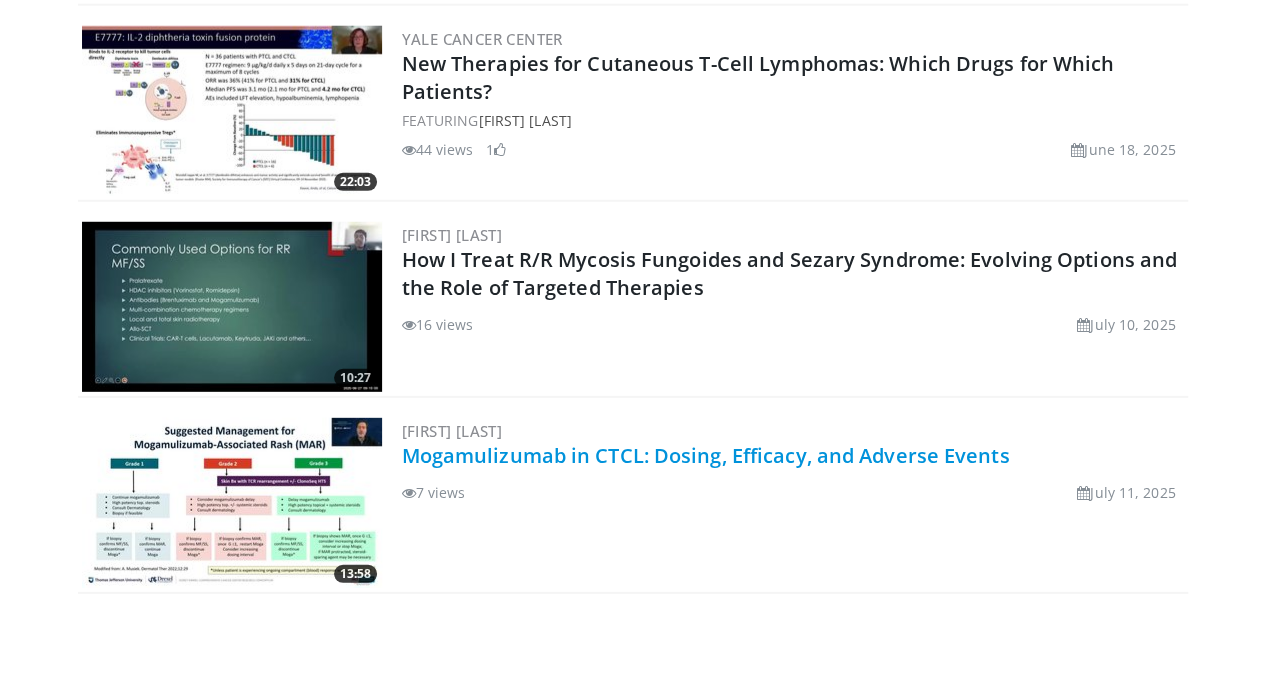 click on "Mogamulizumab in CTCL: Dosing, Efficacy, and Adverse Events" at bounding box center (706, 455) 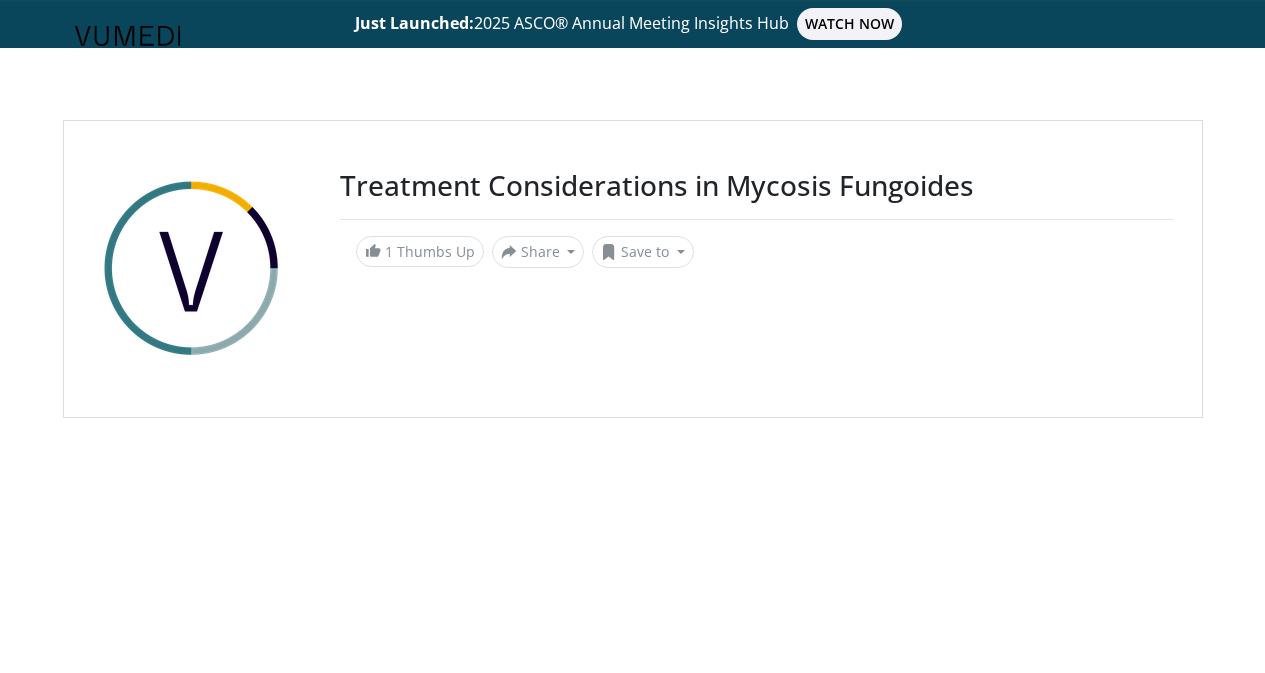 scroll, scrollTop: 0, scrollLeft: 0, axis: both 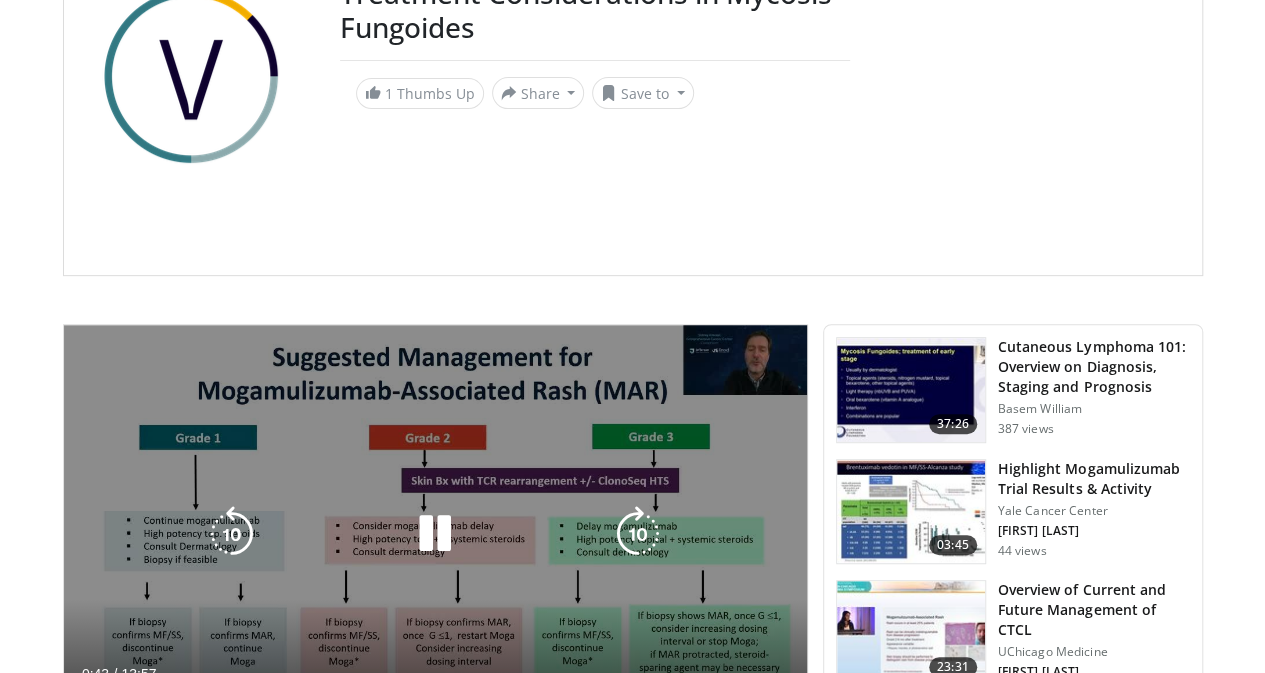 click at bounding box center (435, 534) 